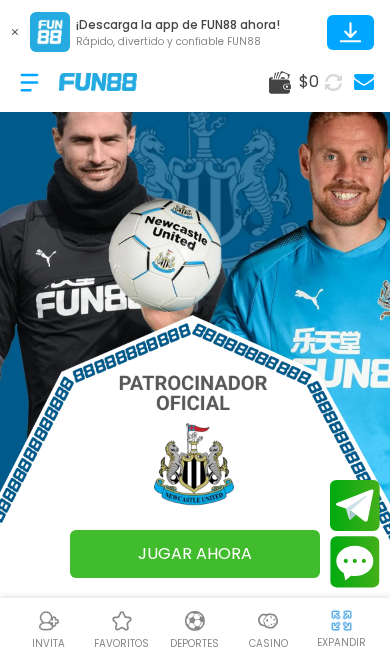 scroll, scrollTop: 193, scrollLeft: 0, axis: vertical 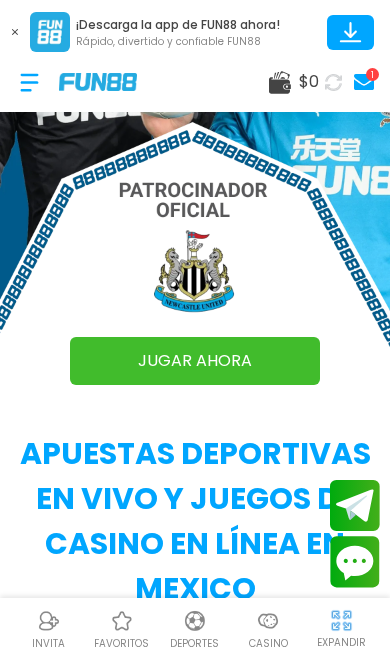 click on "1" at bounding box center [364, 82] 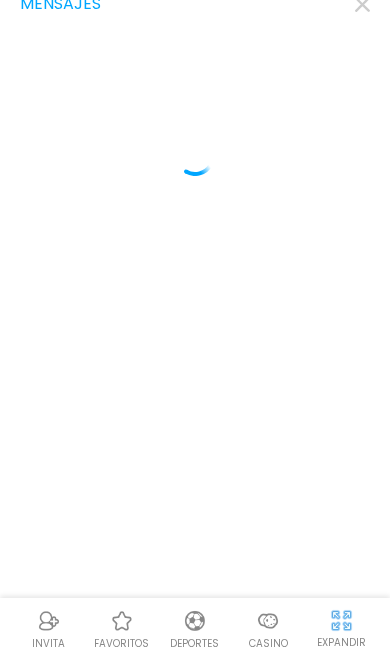 scroll, scrollTop: 0, scrollLeft: 0, axis: both 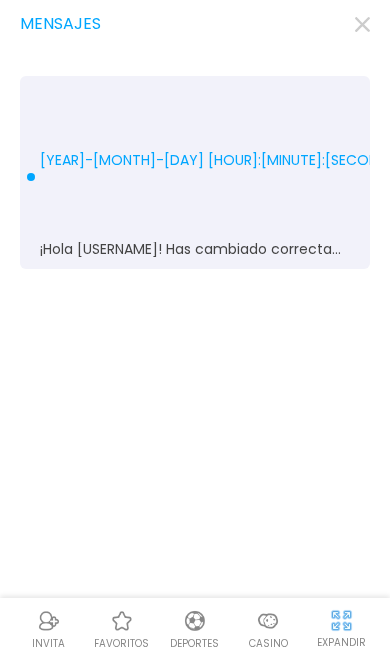 click on "Mensajes Cambió con éxito la contraseña de la cuenta. [YEAR]-[MONTH]-[DAY] [HOUR]:[MINUTE]:[SECOND] ¡Hola [USERNAME]! Has cambiado correctamente tu contraseña. Si no realizó esta acción, infórmelo de inmediato y contáctenos a través de lo siguiente: Telegram: http://t.me/[USERNAME] Livechat: [URL]" at bounding box center [195, 329] 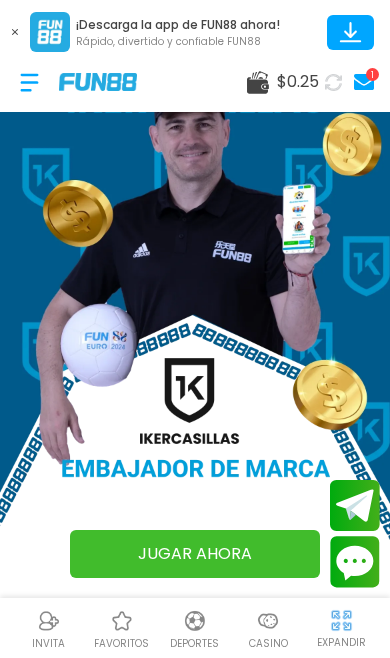 click at bounding box center [29, 82] 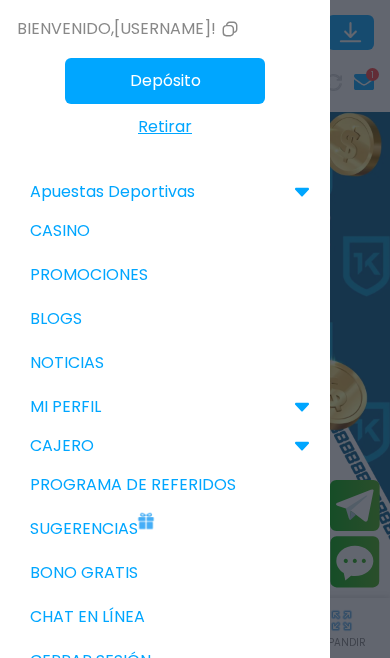 click on "Retirar" at bounding box center [165, 127] 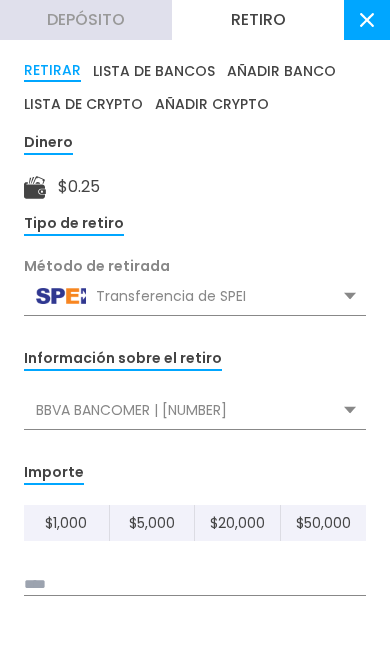 scroll, scrollTop: 5, scrollLeft: 0, axis: vertical 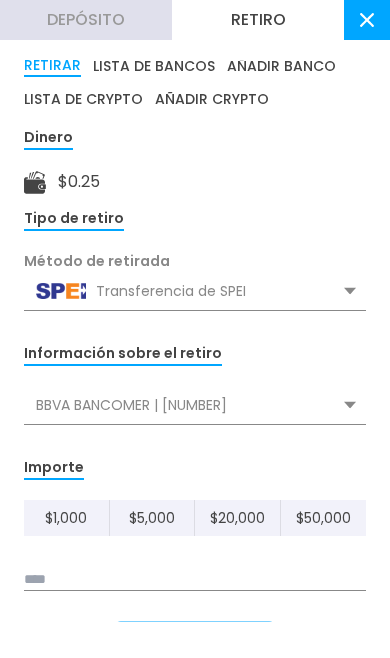 click on "Transferencia de SPEI" at bounding box center [195, 291] 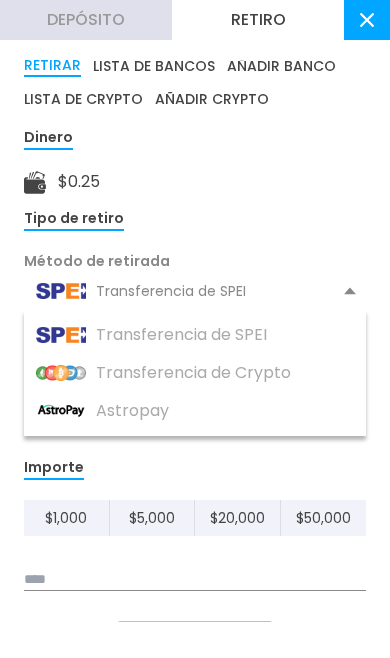 click on "Transferencia de SPEI" at bounding box center [195, 335] 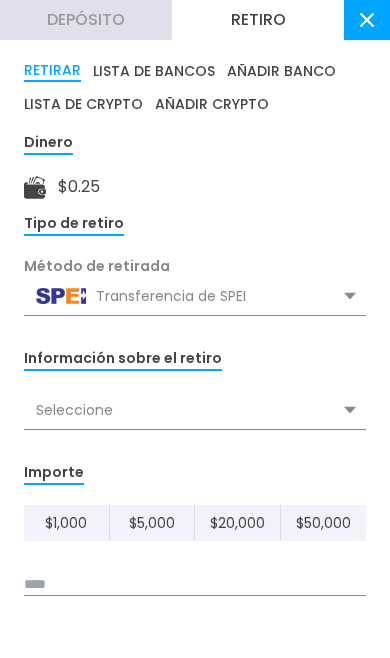 scroll, scrollTop: 0, scrollLeft: 0, axis: both 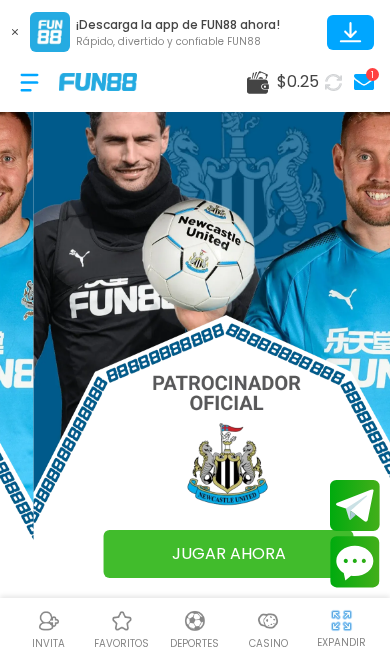 click at bounding box center [29, 82] 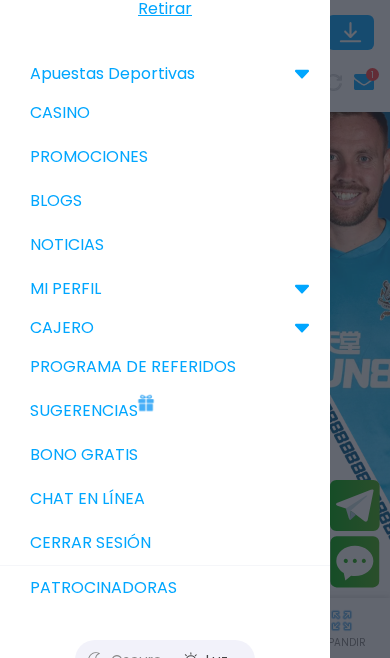 scroll, scrollTop: 114, scrollLeft: 0, axis: vertical 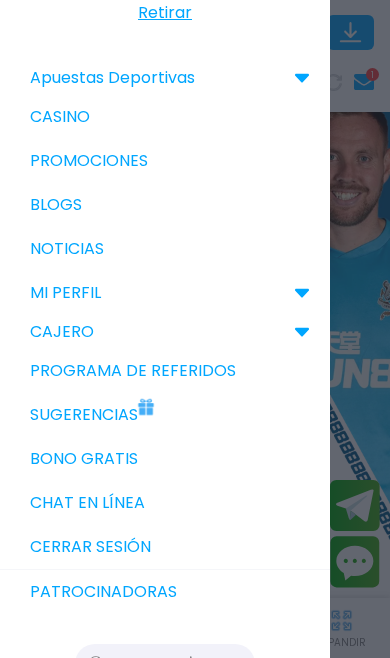 click on "Bono Gratis" at bounding box center [165, 459] 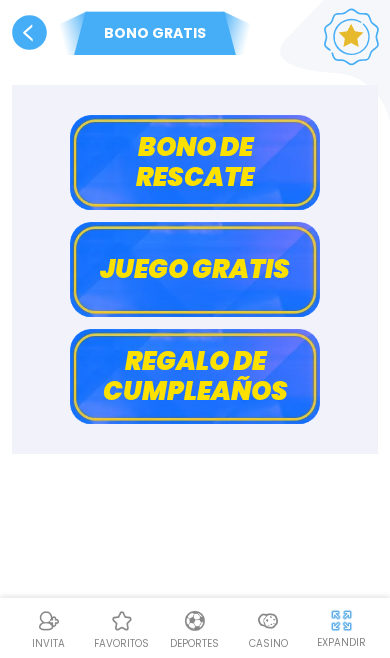 click on "Juego gratis" at bounding box center [195, 269] 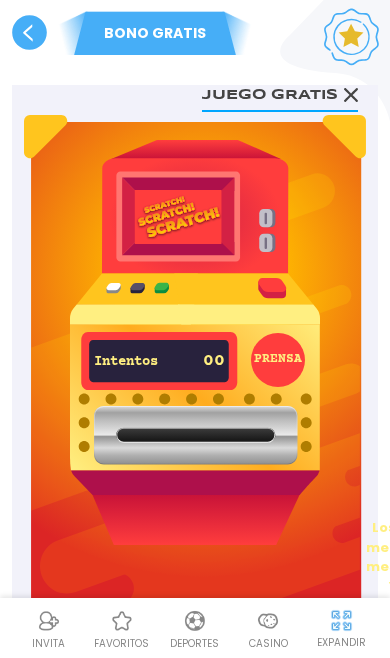 click on "PRENSA" at bounding box center (278, 360) 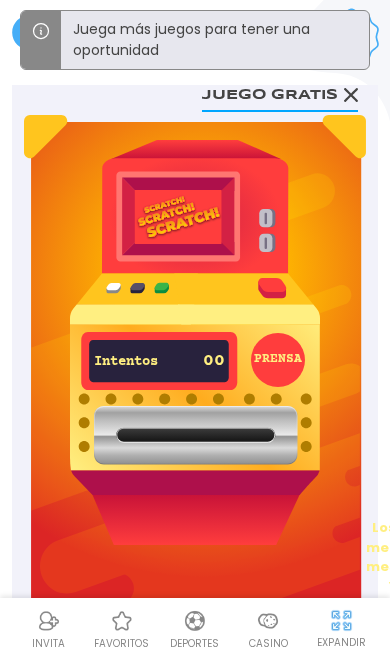 click at bounding box center (195, 342) 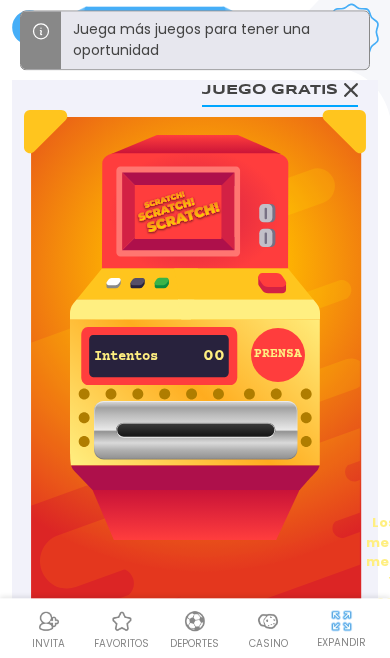scroll, scrollTop: 0, scrollLeft: 0, axis: both 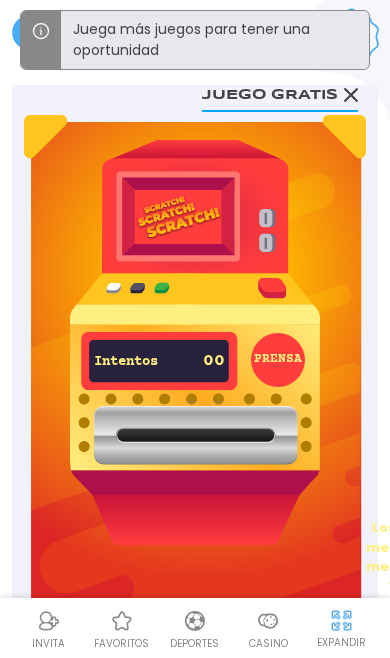 click on "Juego gratis" at bounding box center (280, 93) 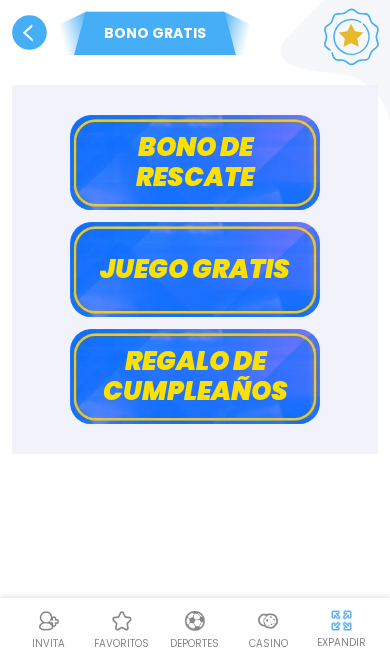 click on "Bono de rescate" at bounding box center [195, 162] 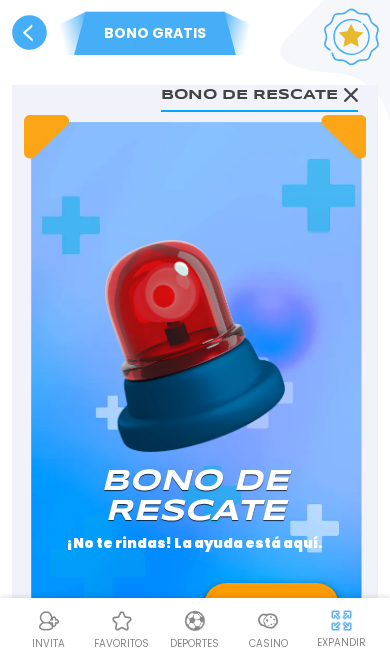 click at bounding box center [195, 346] 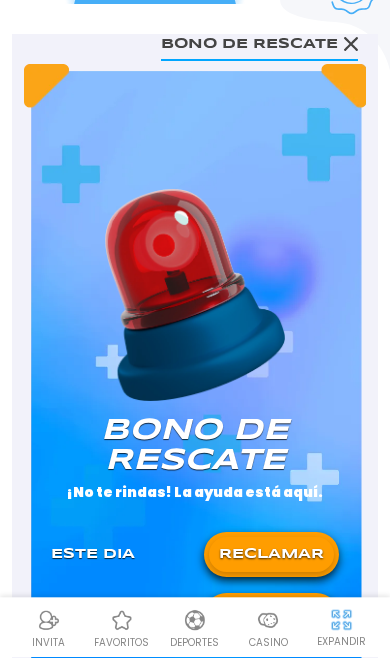 scroll, scrollTop: 52, scrollLeft: 0, axis: vertical 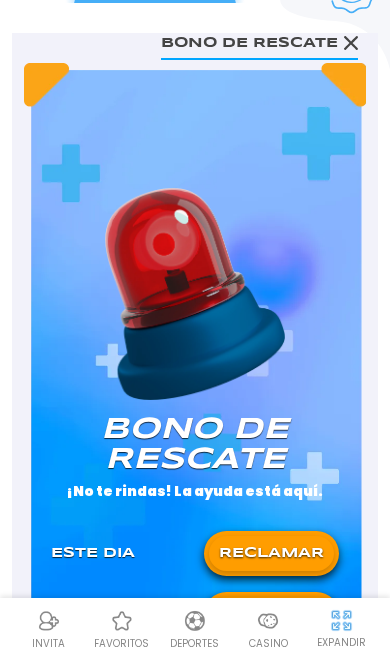 click on "RECLAMAR" at bounding box center [271, 553] 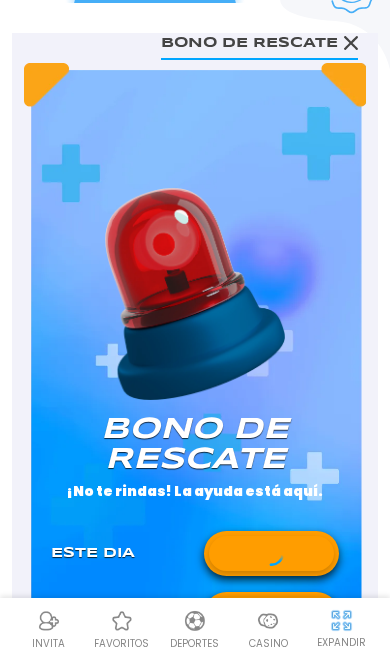 click on "RECLAMAR" at bounding box center [271, 614] 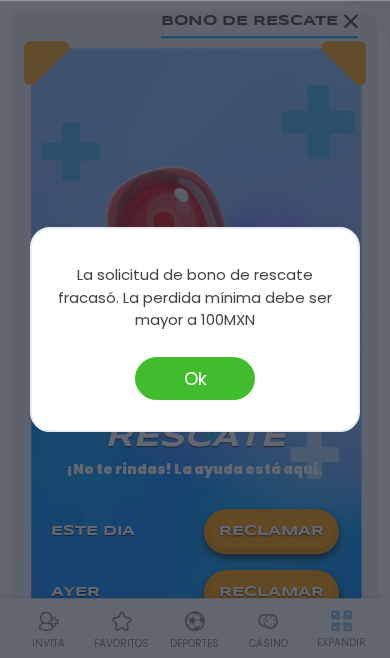 scroll, scrollTop: 92, scrollLeft: 0, axis: vertical 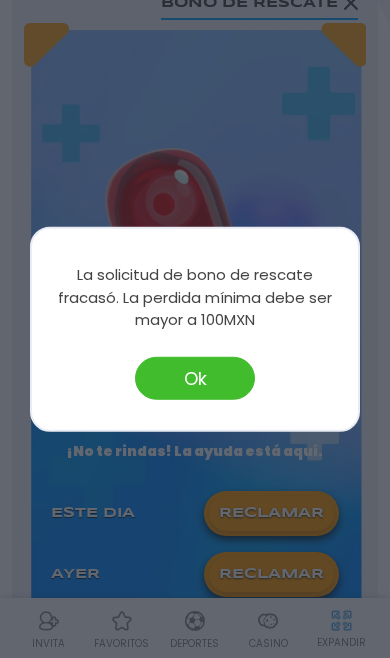 click on "Ok" at bounding box center (195, 377) 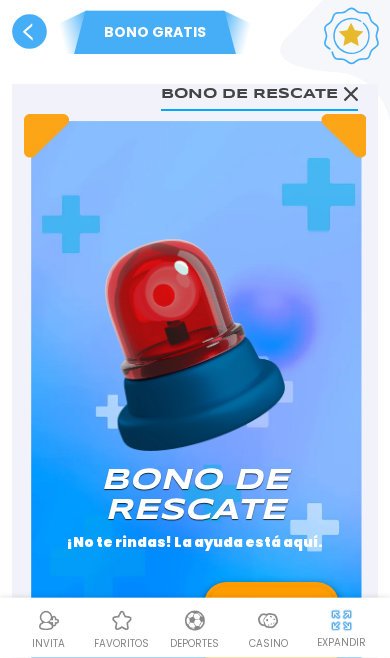 click 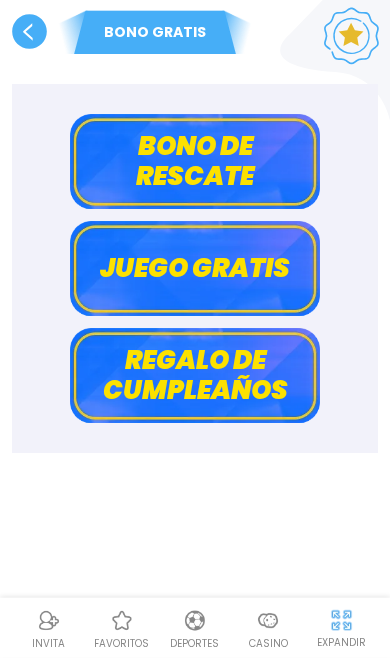 scroll, scrollTop: 2, scrollLeft: 0, axis: vertical 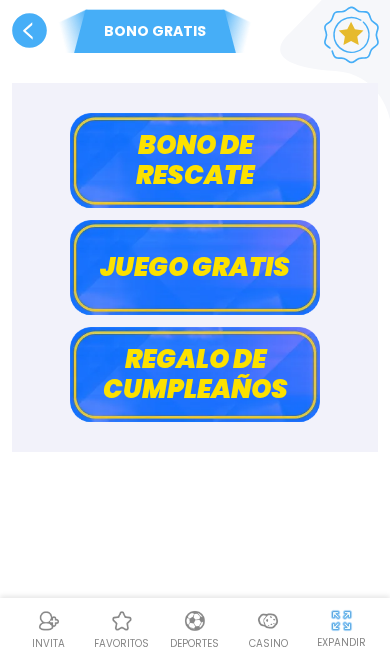 click on "Regalo de cumpleaños" at bounding box center (195, 374) 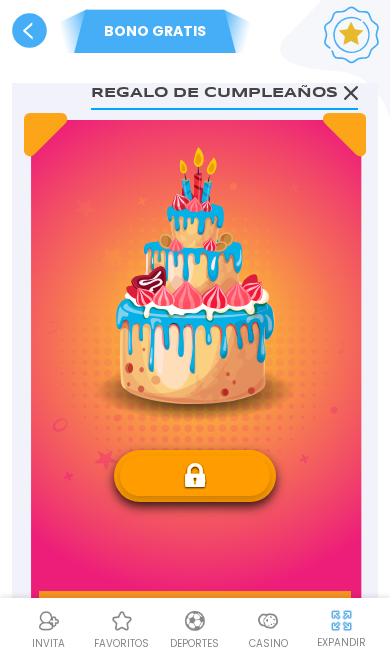 click at bounding box center [195, 476] 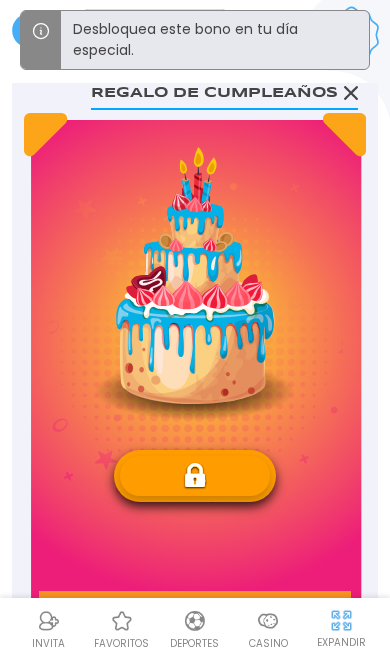 click at bounding box center (195, 283) 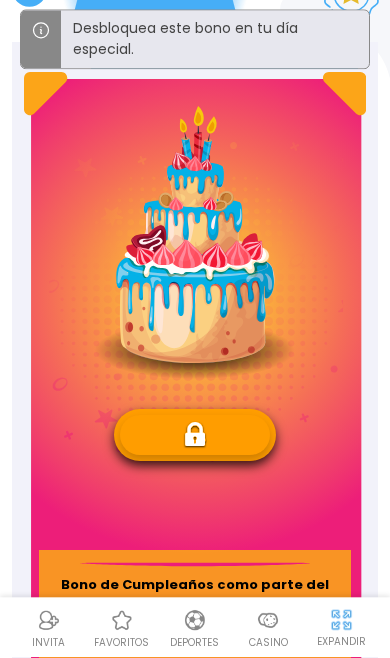 scroll, scrollTop: 0, scrollLeft: 0, axis: both 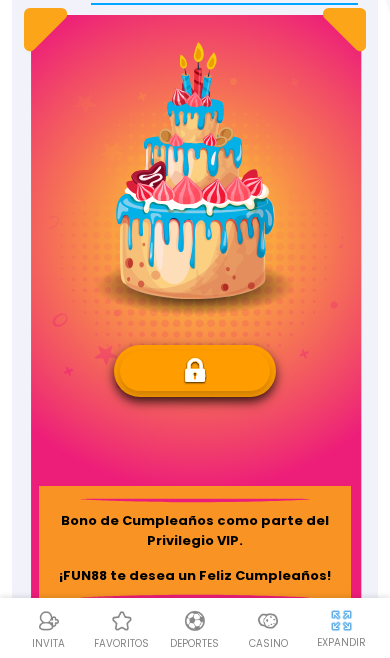 click on "Bono de Cumpleaños como parte del Privilegio VIP." at bounding box center [195, 530] 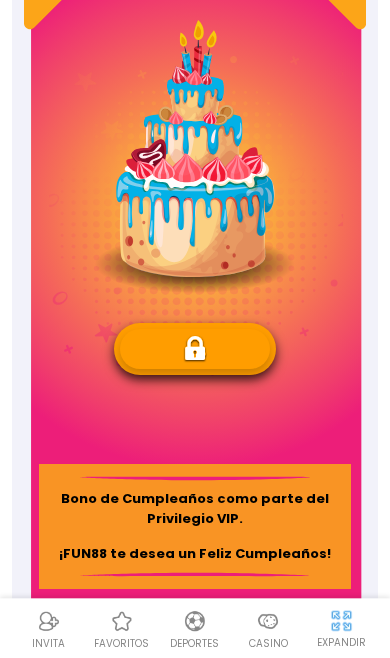 scroll, scrollTop: 0, scrollLeft: 0, axis: both 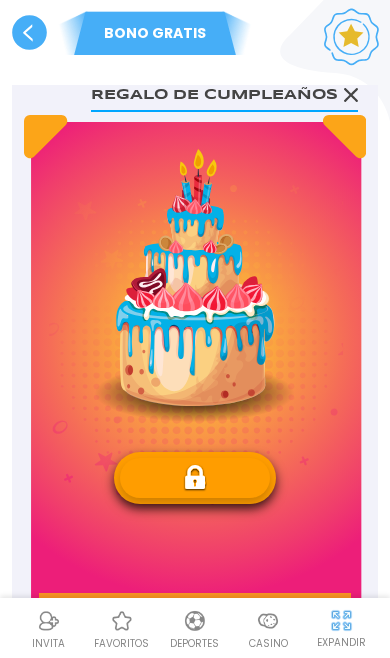 click 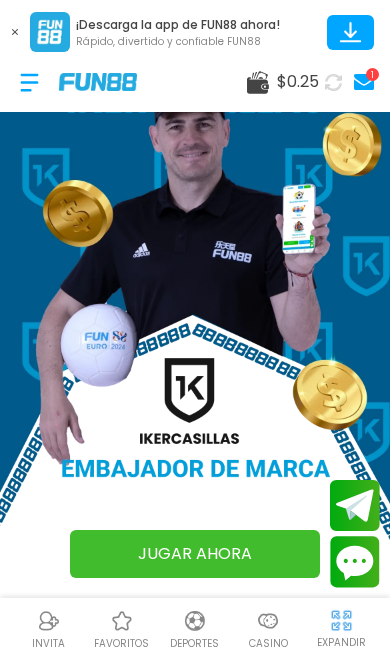 click 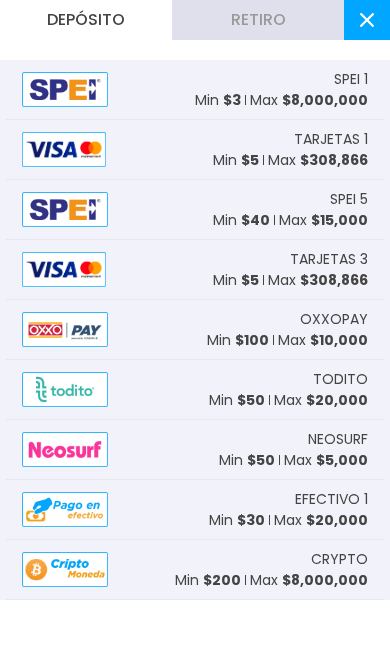 click on "Retiro" at bounding box center [258, 20] 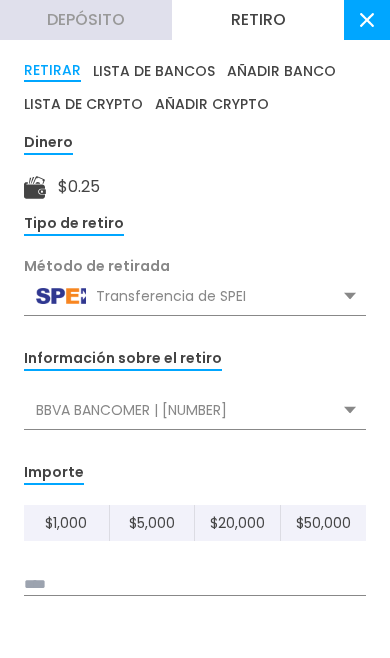 click on "LISTA DE BANCOS" at bounding box center [154, 71] 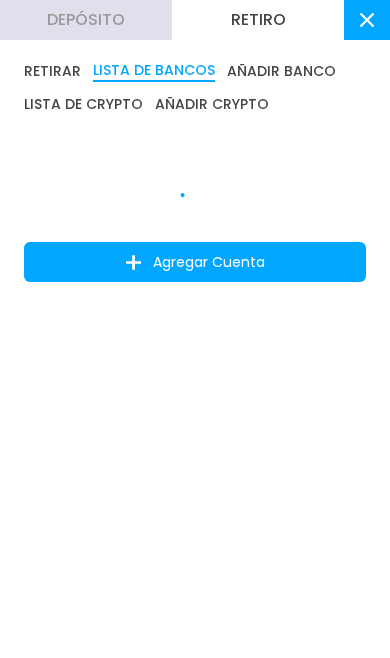 click on "Depósito" at bounding box center (86, 20) 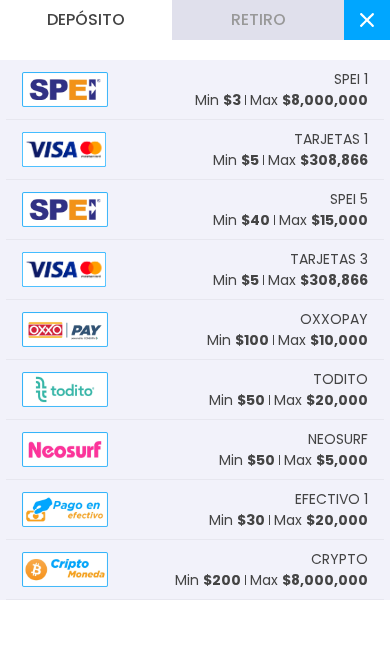 click at bounding box center (65, 89) 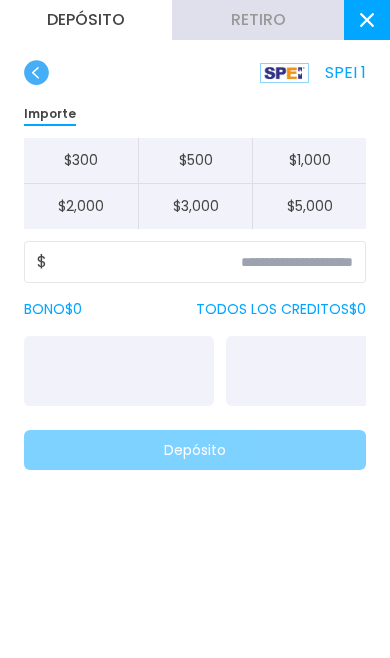 click at bounding box center (367, 20) 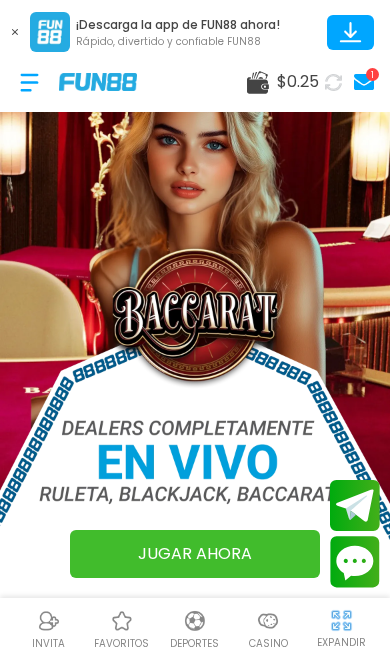 click on "$ 0.25" at bounding box center [283, 82] 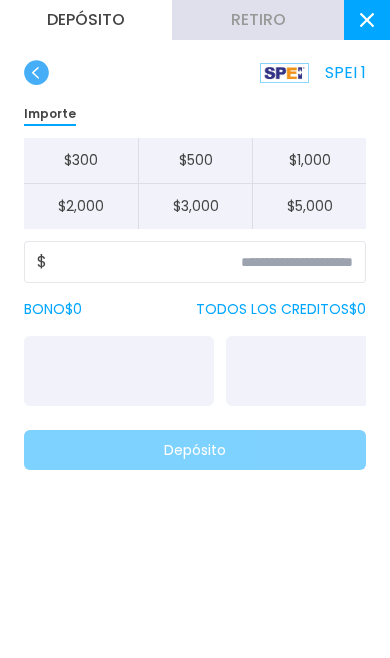 click on "Importe $ [AMOUNT] $ [AMOUNT] $ [AMOUNT] $ [AMOUNT] $ [AMOUNT] $ [AMOUNT] $ BONO  $ [AMOUNT] TODOS LOS CREDITOS  $ [AMOUNT] Depósito" at bounding box center (195, 285) 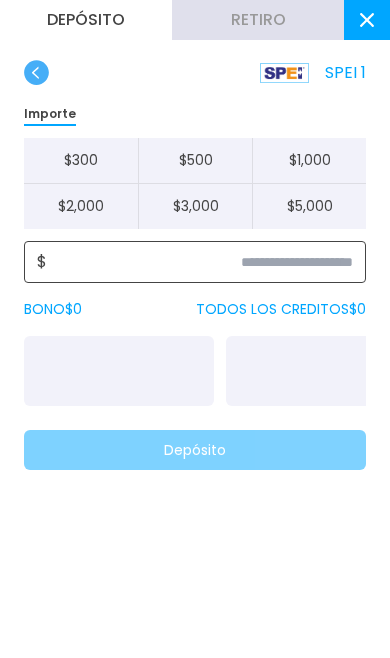 click at bounding box center (200, 262) 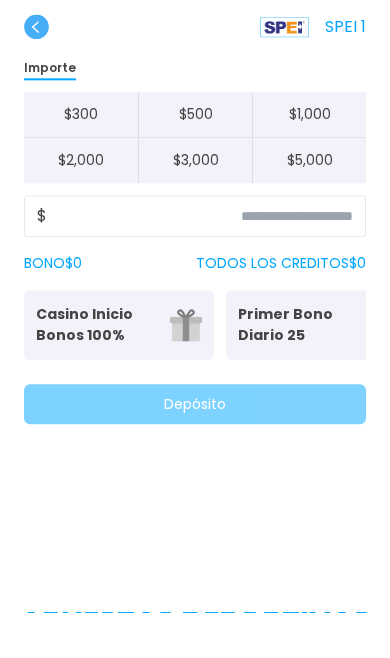 click on "SPEI 1 Importe $  300 $  500 $  1,000 $  2,000 $  3,000 $  5,000 $ BONO  $ 0 TODOS LOS CREDITOS  $ 0 Casino Inicio Bonos 100% Es necesario apostar 30 veces. Primer Bono Diario 25 Tu primer bono diario 10% Bono Ilimitado Bono del 10%: (Sin límite de Retiro) Depósito" at bounding box center (195, 277) 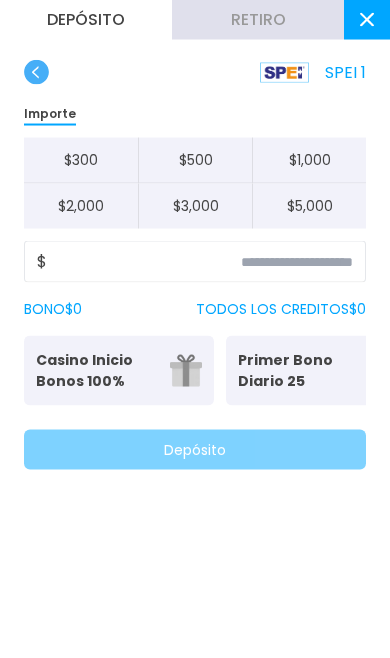 click on "Casino Inicio Bonos 100%" at bounding box center [97, 371] 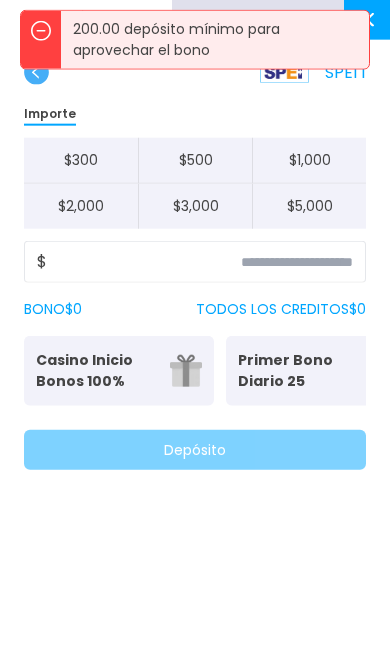 scroll, scrollTop: 263, scrollLeft: 0, axis: vertical 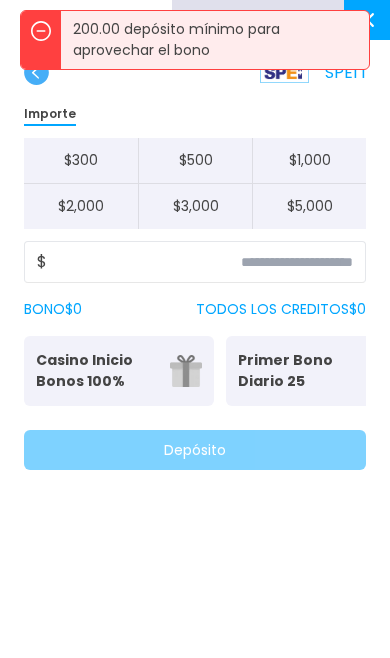click 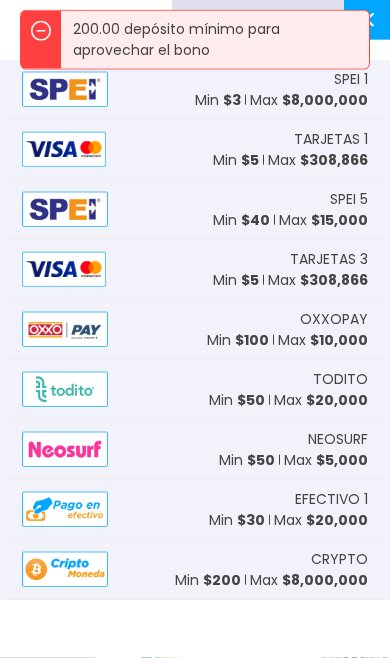 scroll, scrollTop: 582, scrollLeft: 0, axis: vertical 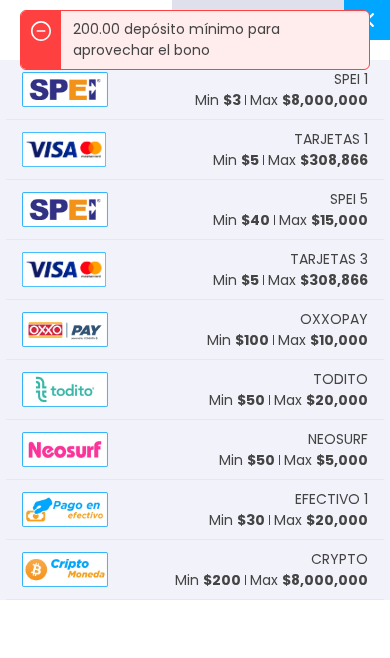click at bounding box center [367, 20] 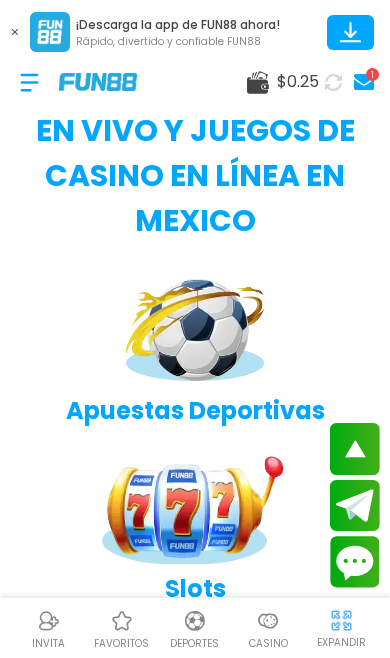 click at bounding box center (350, 32) 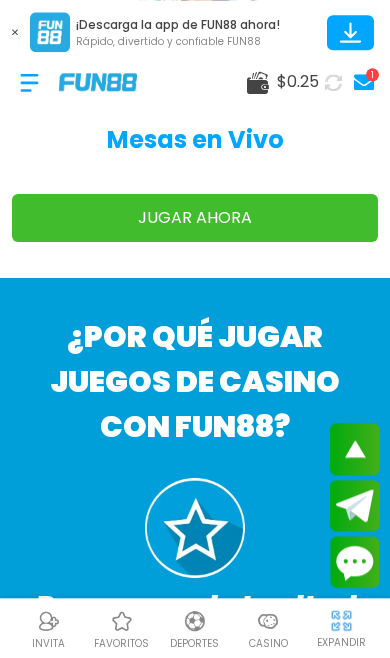 click on "JUGAR AHORA" at bounding box center (195, 218) 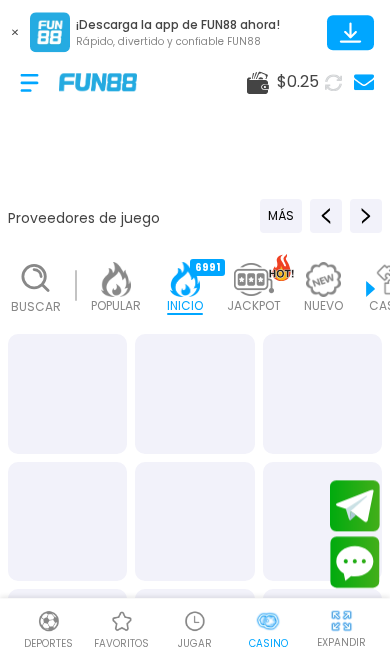 scroll, scrollTop: 10, scrollLeft: 0, axis: vertical 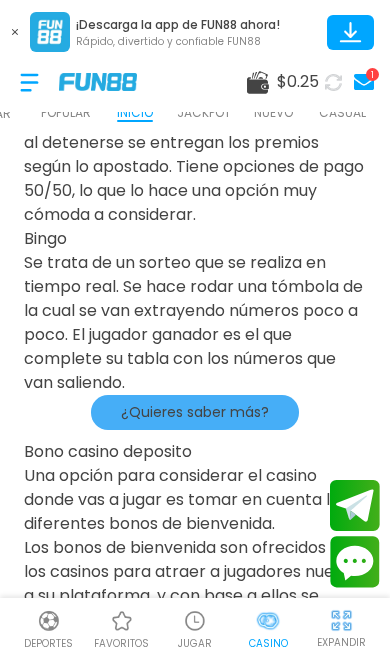 click at bounding box center [195, 621] 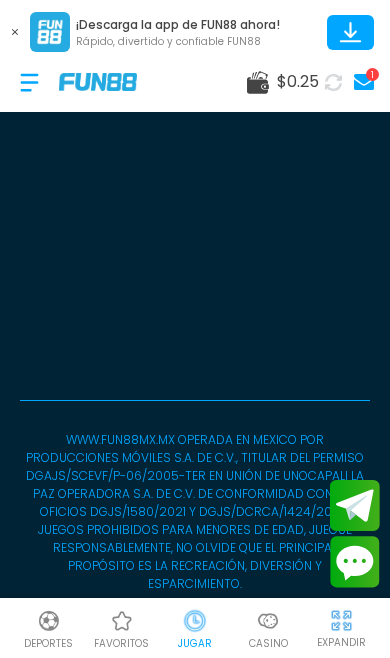 scroll, scrollTop: 0, scrollLeft: 0, axis: both 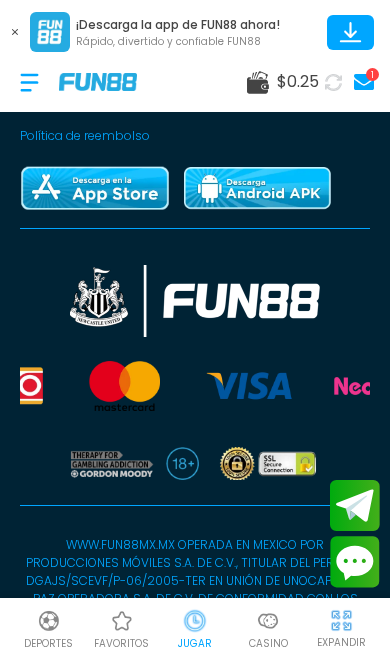 click at bounding box center (268, 621) 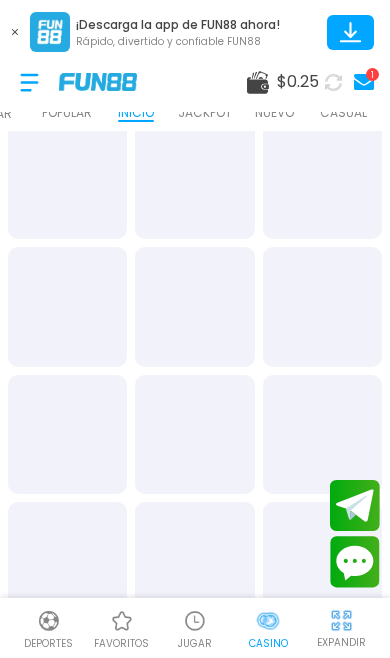 scroll, scrollTop: 0, scrollLeft: 50, axis: horizontal 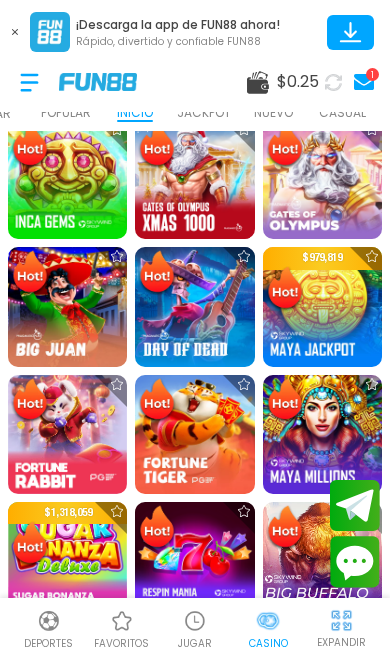 click at bounding box center (285, 528) 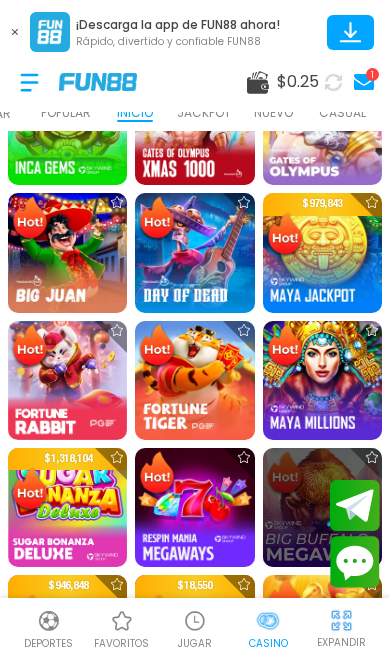 scroll, scrollTop: 745, scrollLeft: 0, axis: vertical 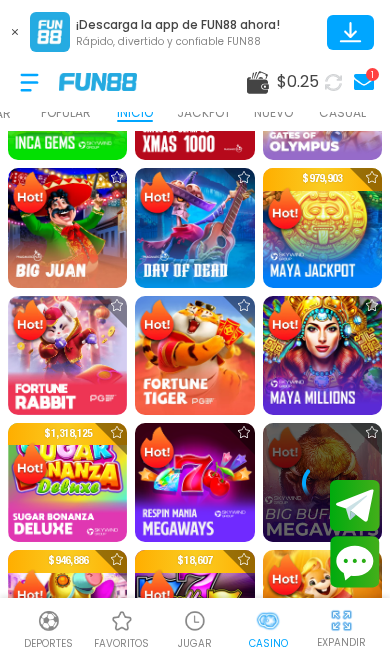 click at bounding box center (322, 483) 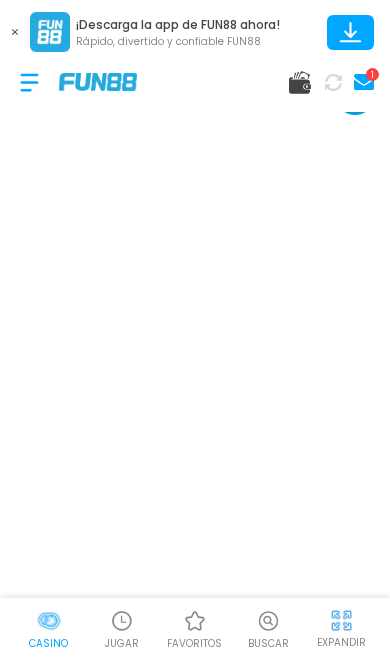 click at bounding box center (304, 82) 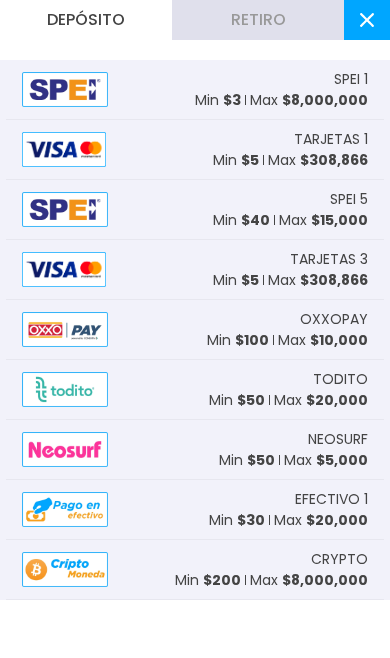 click on "$ 8,000,000" at bounding box center [325, 100] 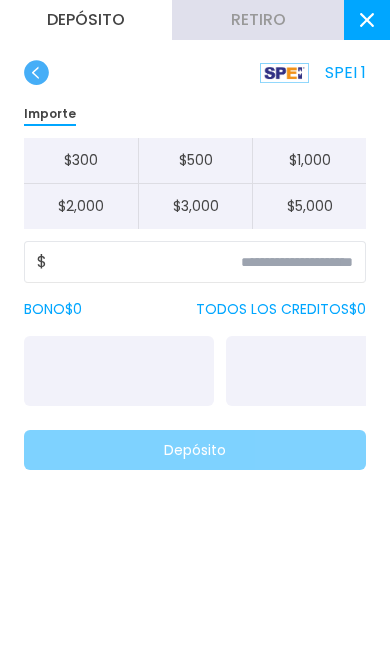 click at bounding box center [367, 20] 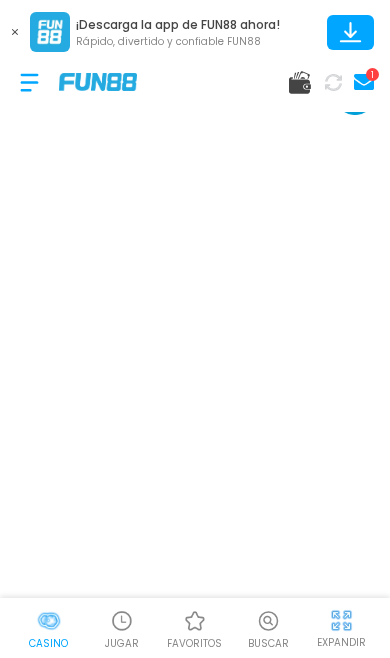 scroll, scrollTop: 87, scrollLeft: 0, axis: vertical 